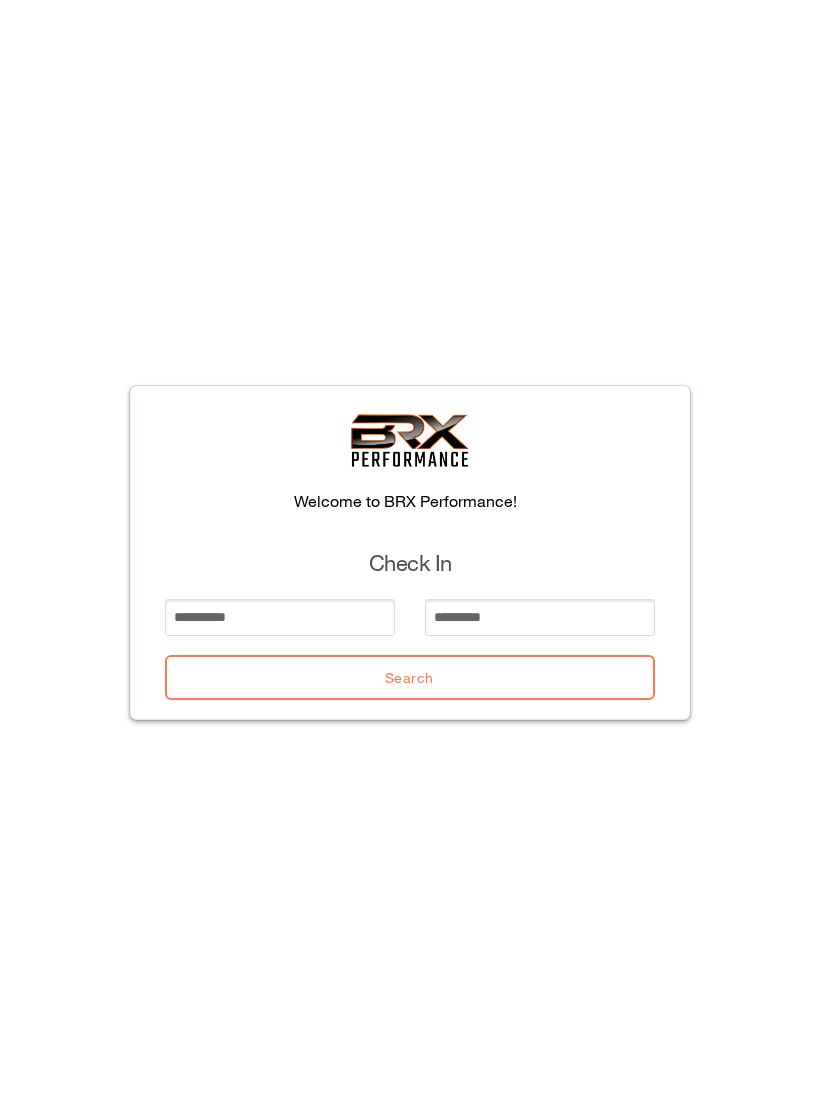 scroll, scrollTop: 0, scrollLeft: 0, axis: both 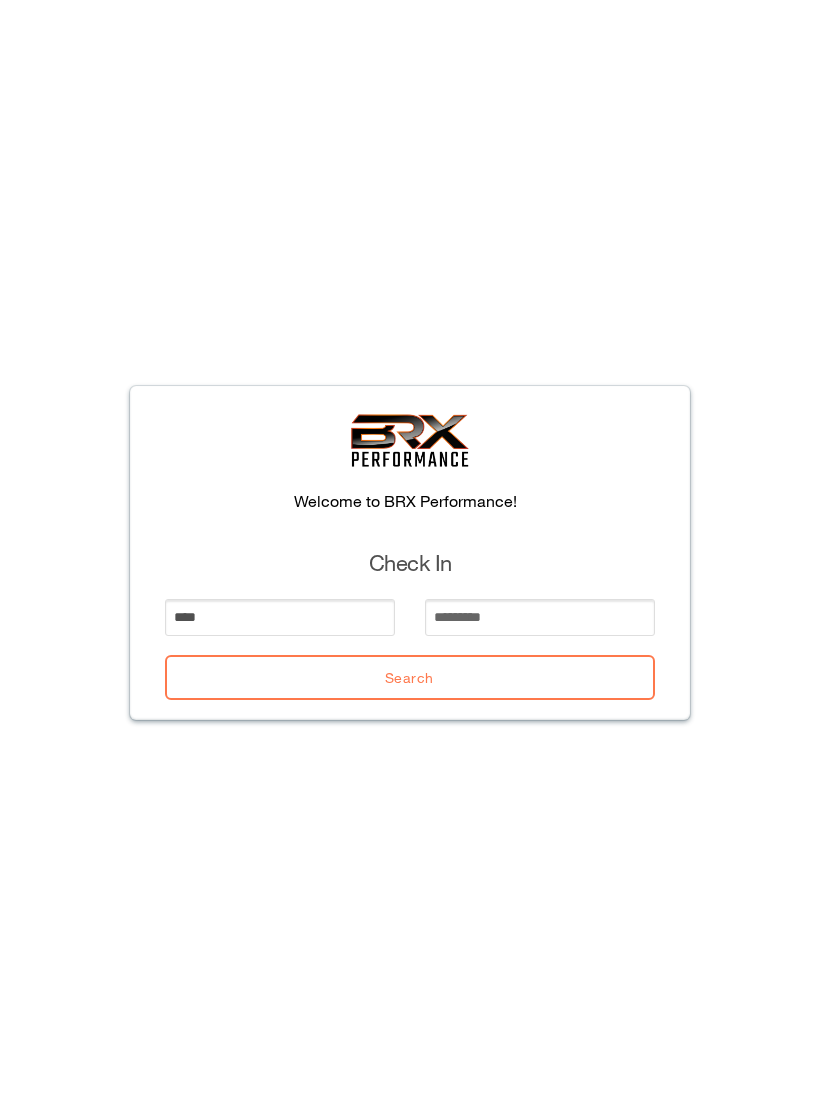 type on "****" 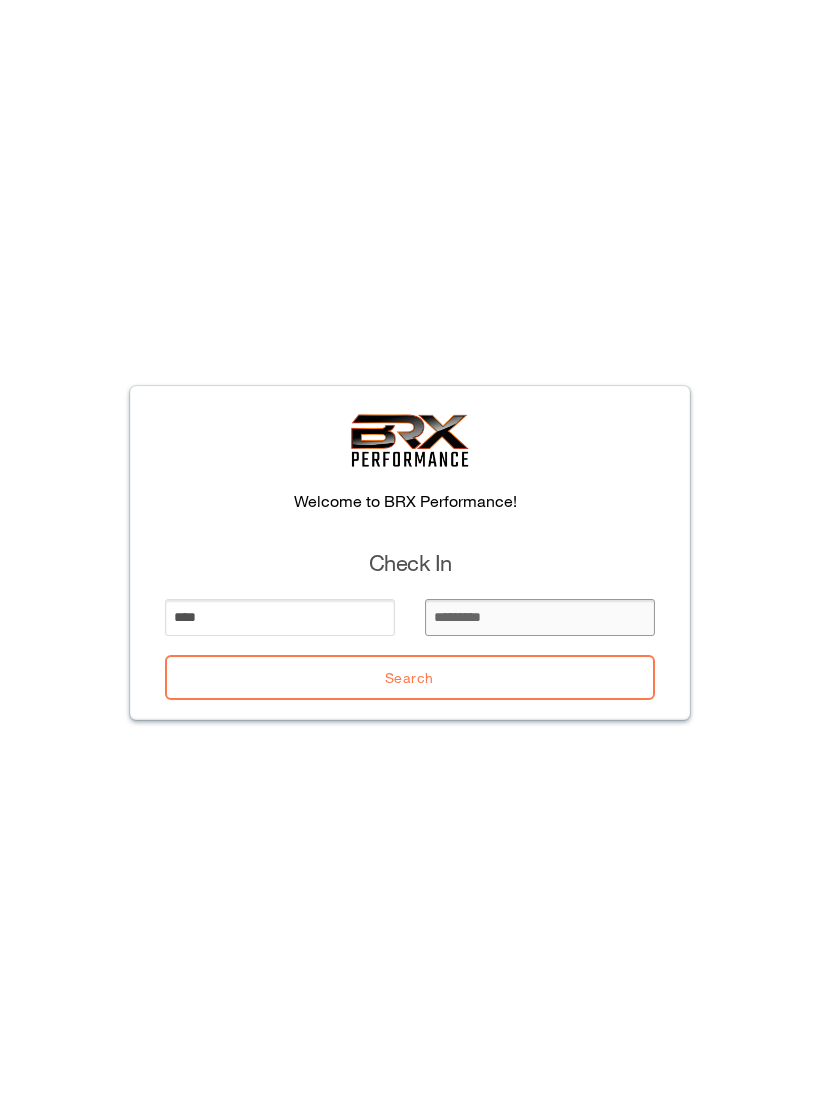 click at bounding box center [540, 617] 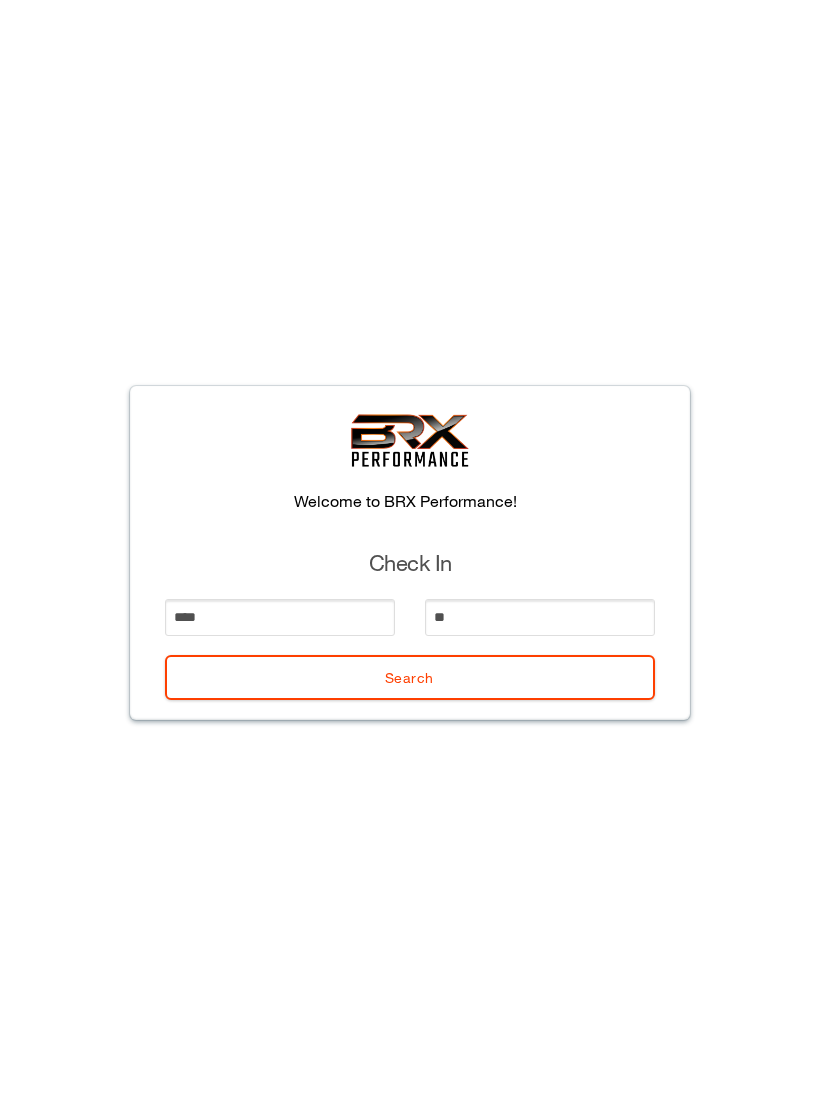 click on "Search" at bounding box center (410, 677) 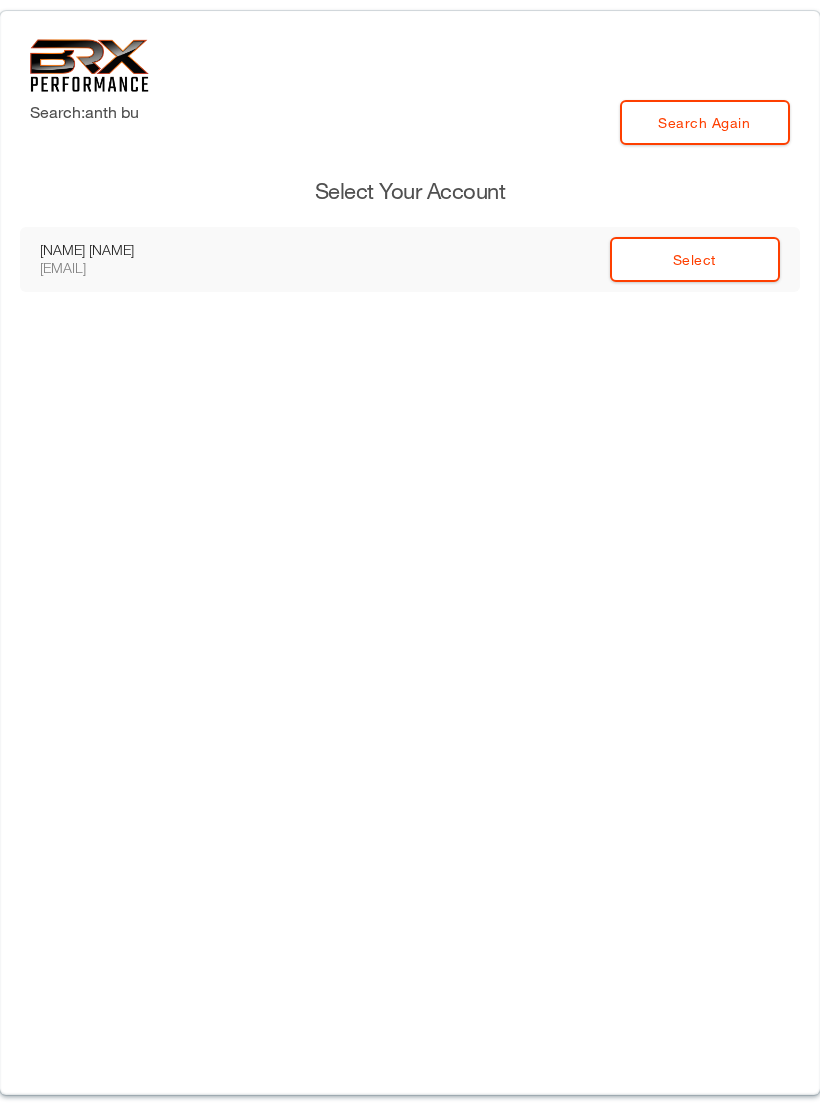 click on "Select" at bounding box center (695, 259) 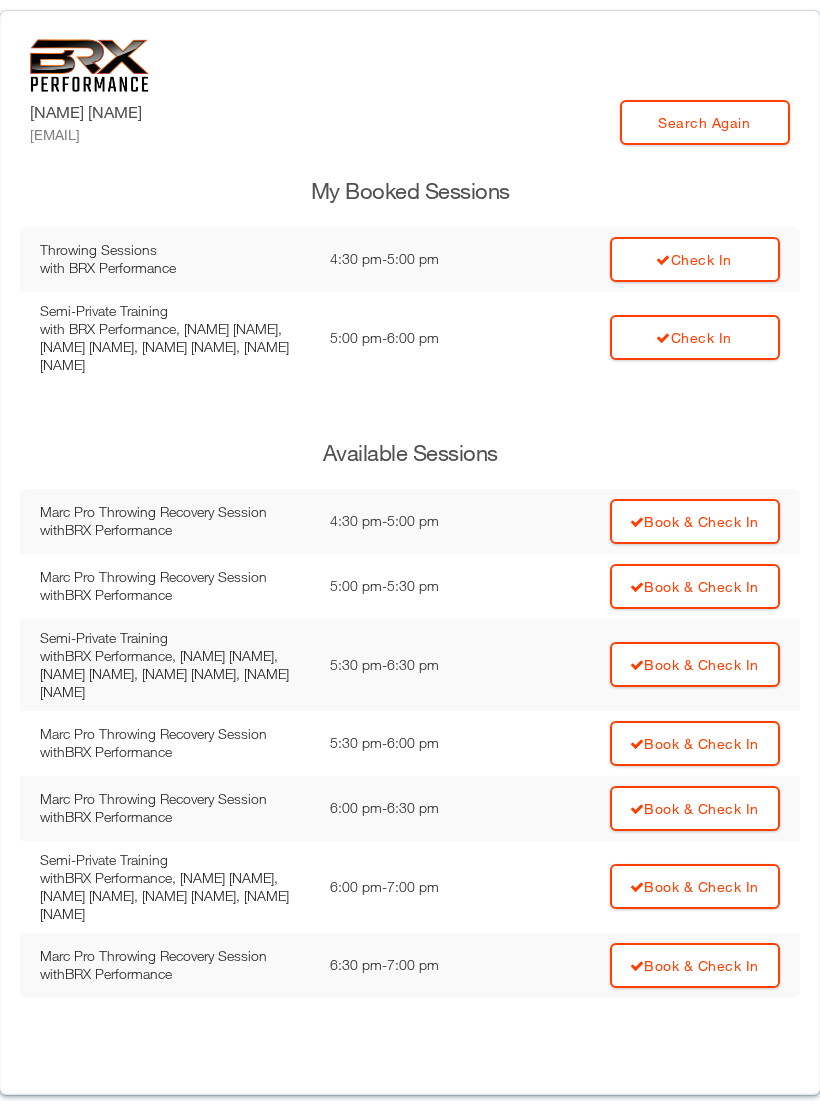 click on "Check In" at bounding box center (695, 259) 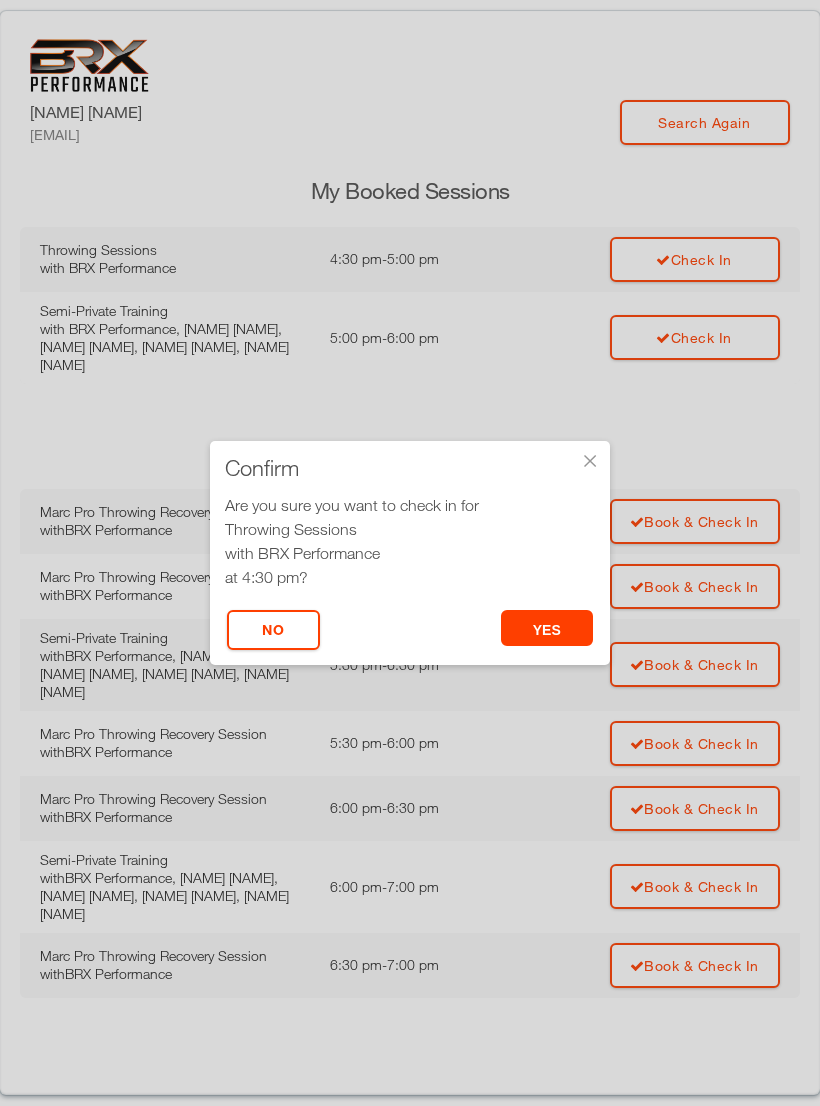 click on "yes" at bounding box center (547, 628) 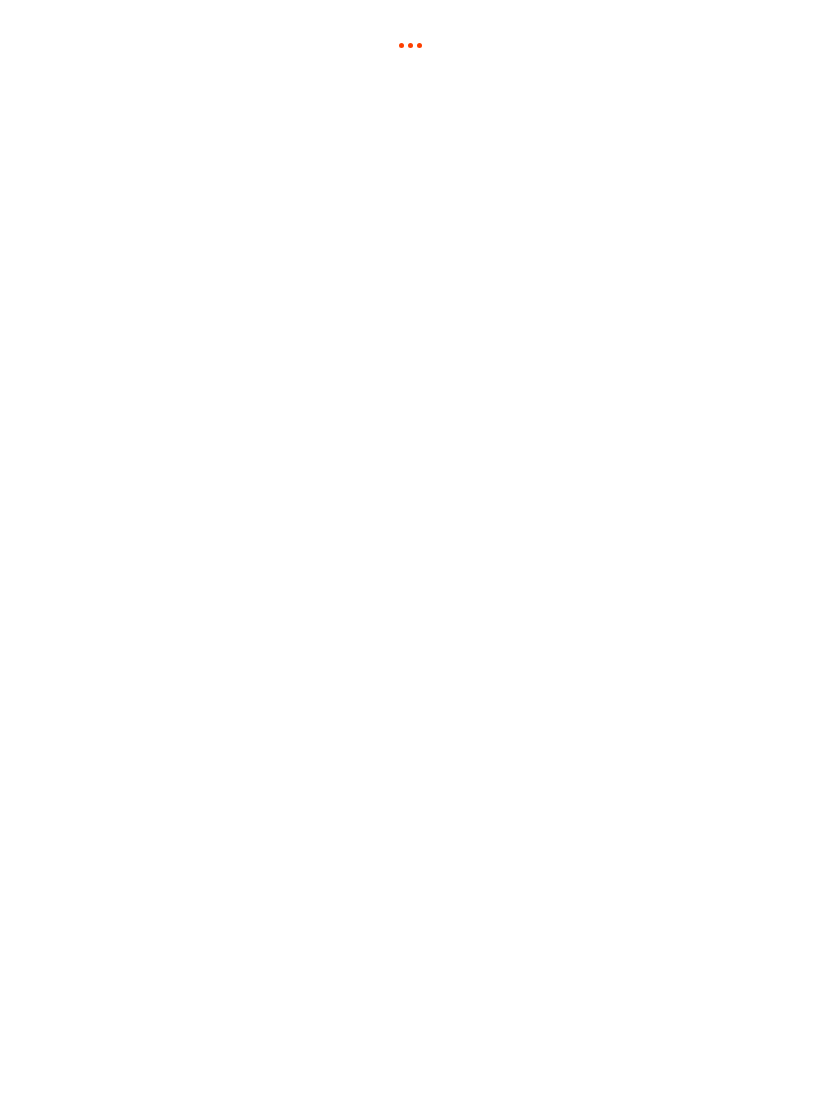scroll, scrollTop: 0, scrollLeft: 0, axis: both 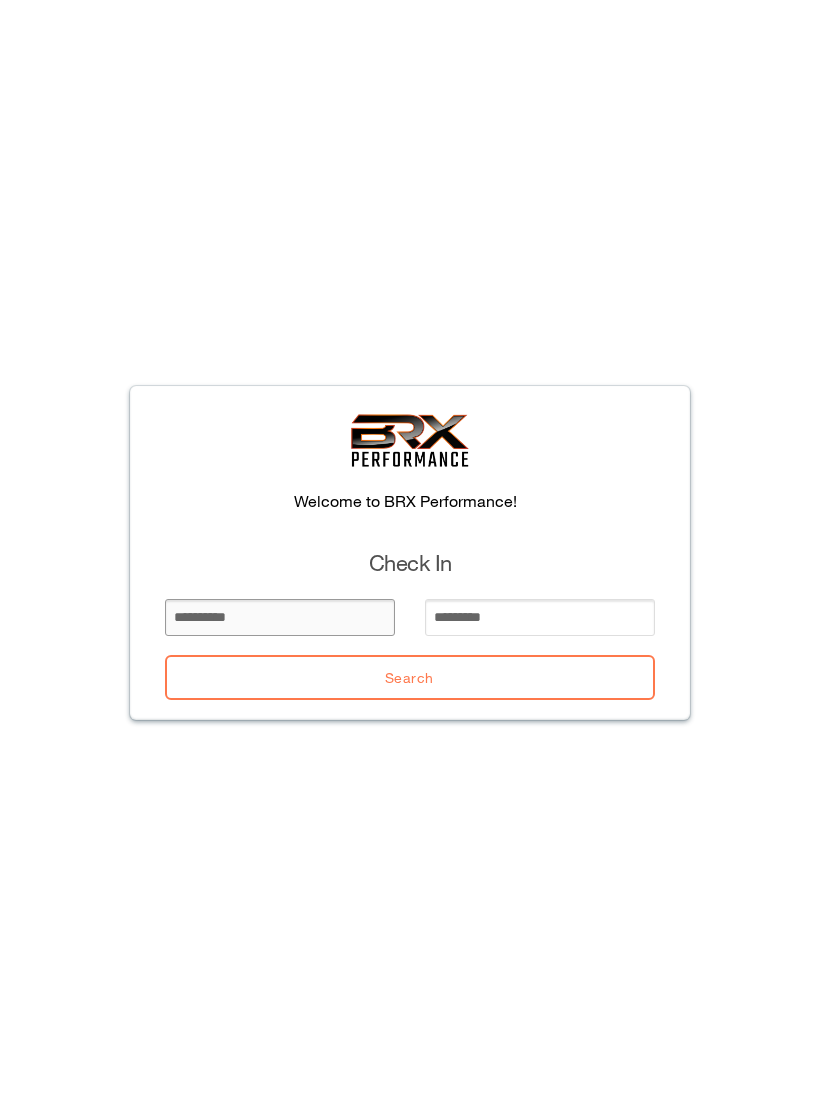 click at bounding box center (280, 617) 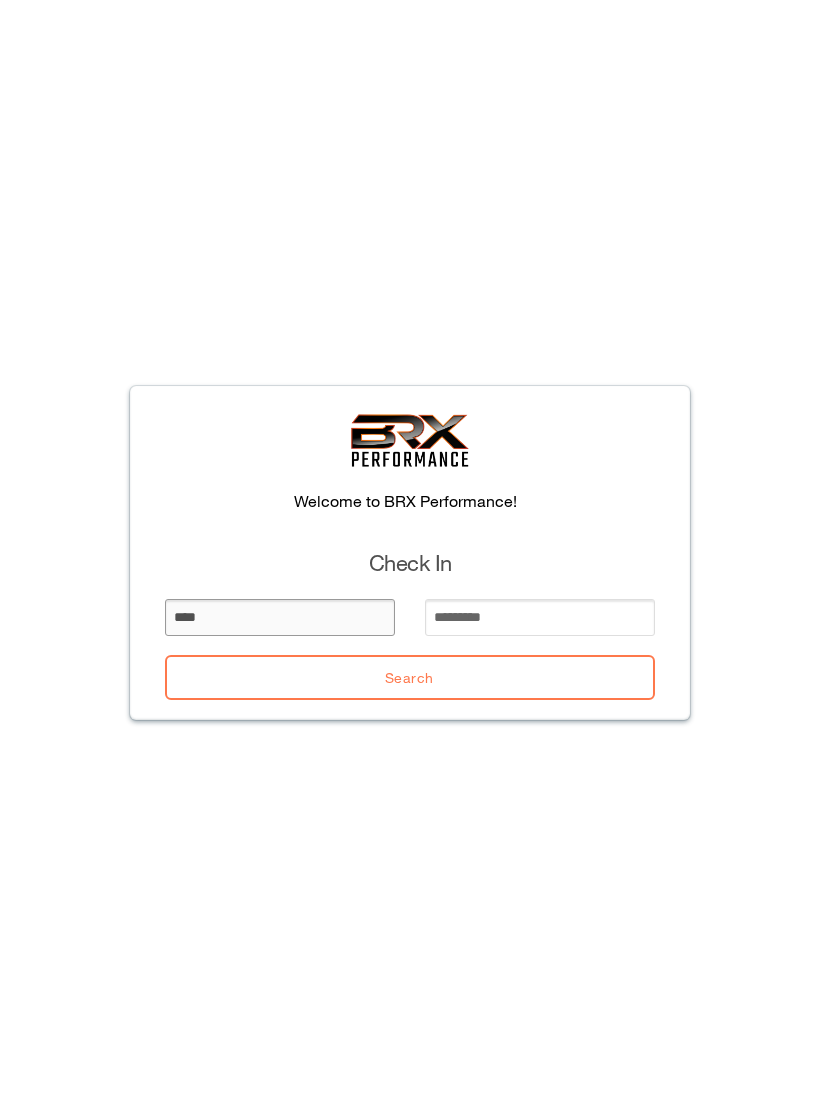 type on "****" 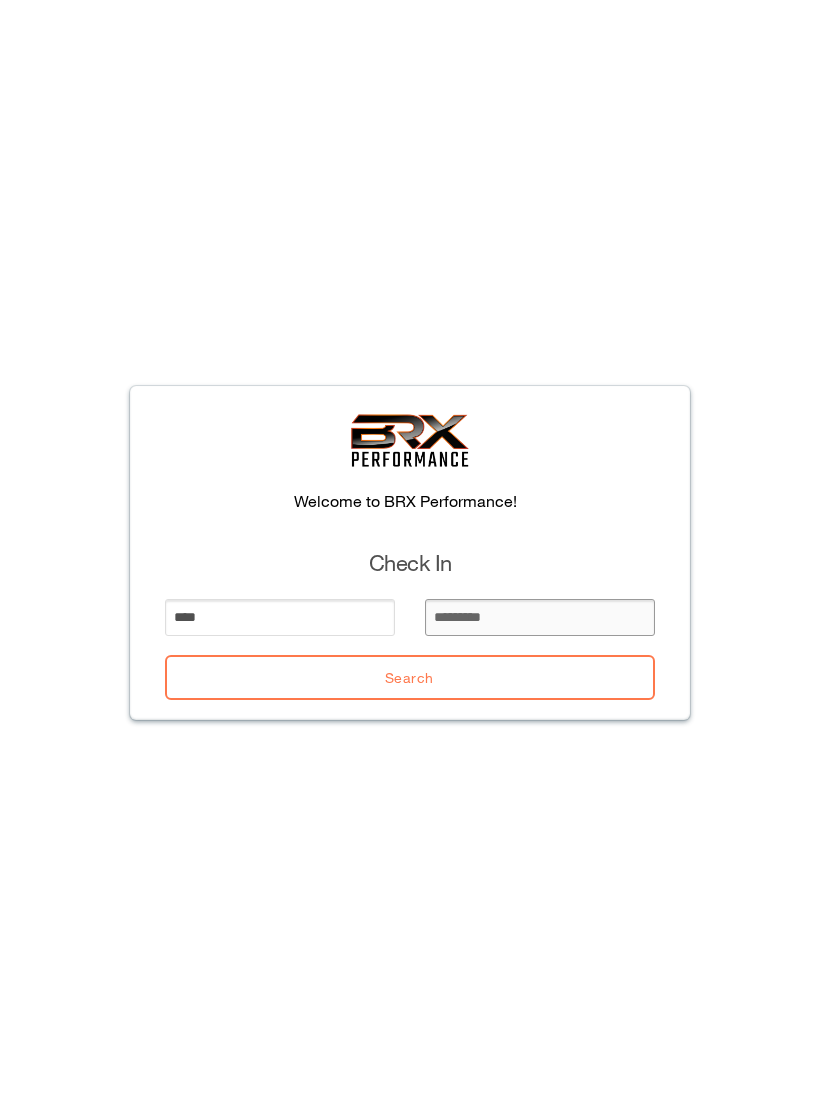click at bounding box center (540, 617) 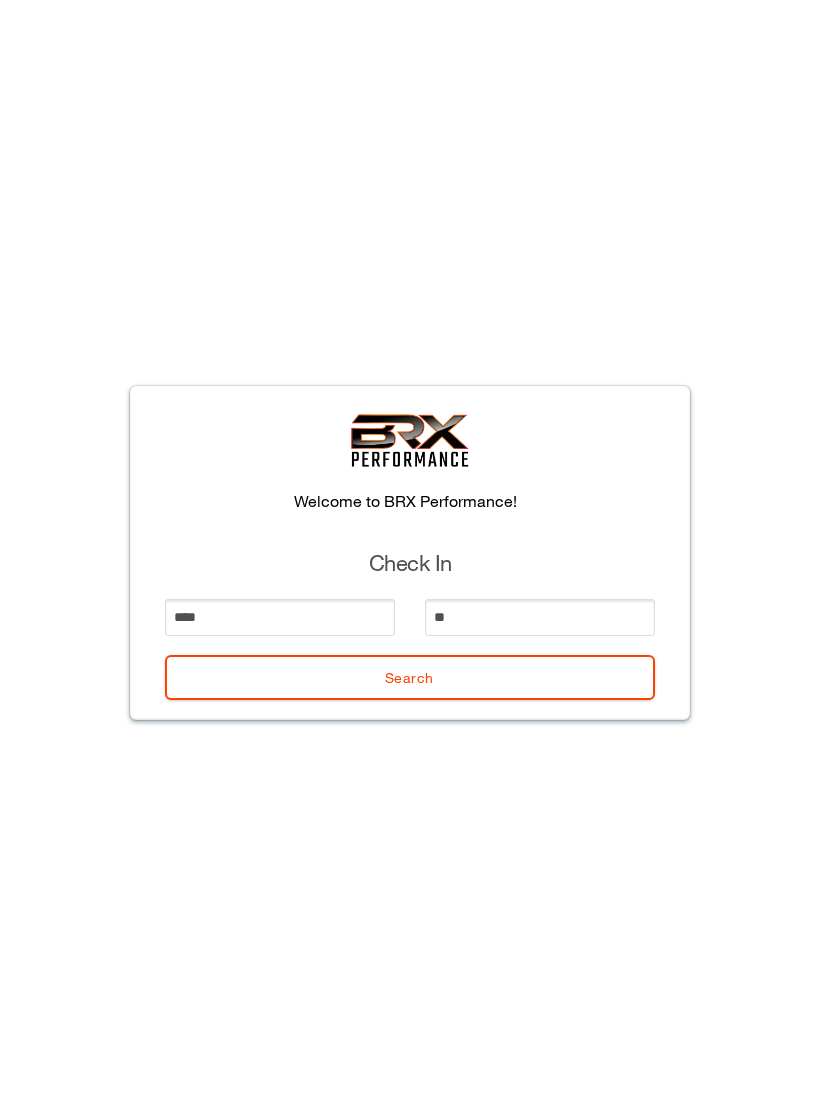 click on "Search" at bounding box center [410, 677] 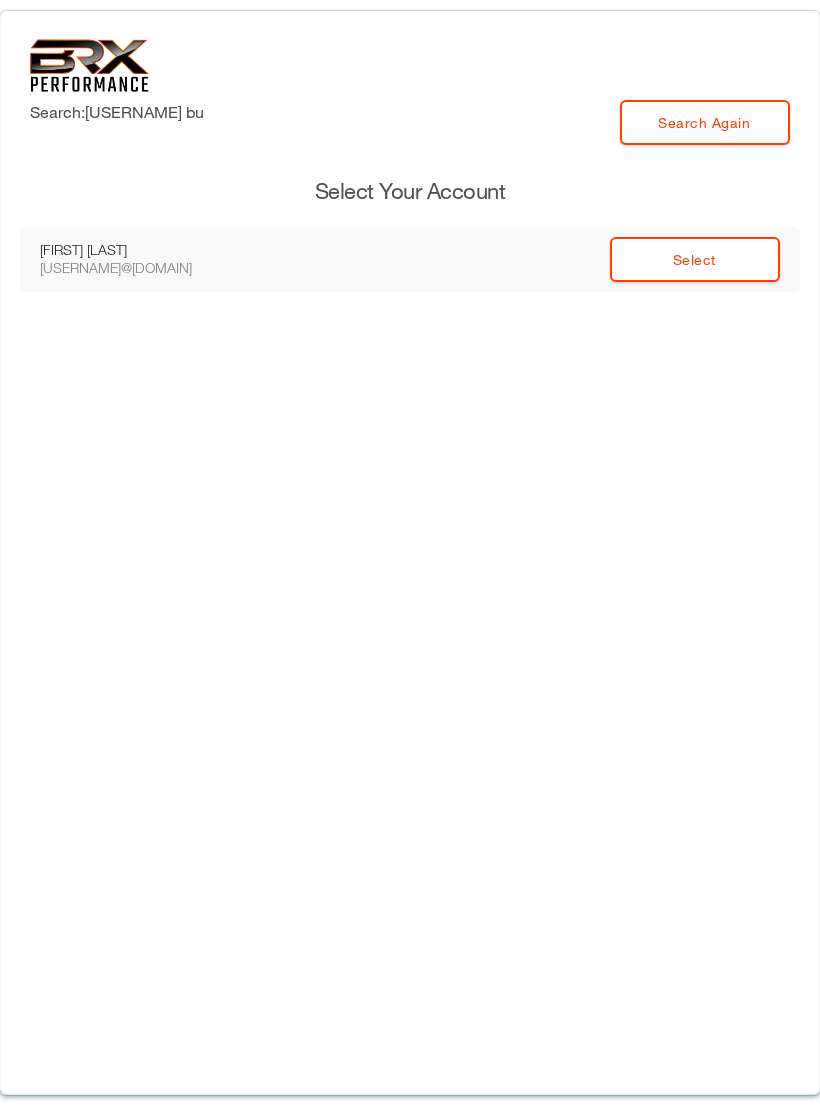 click on "Select" at bounding box center [695, 259] 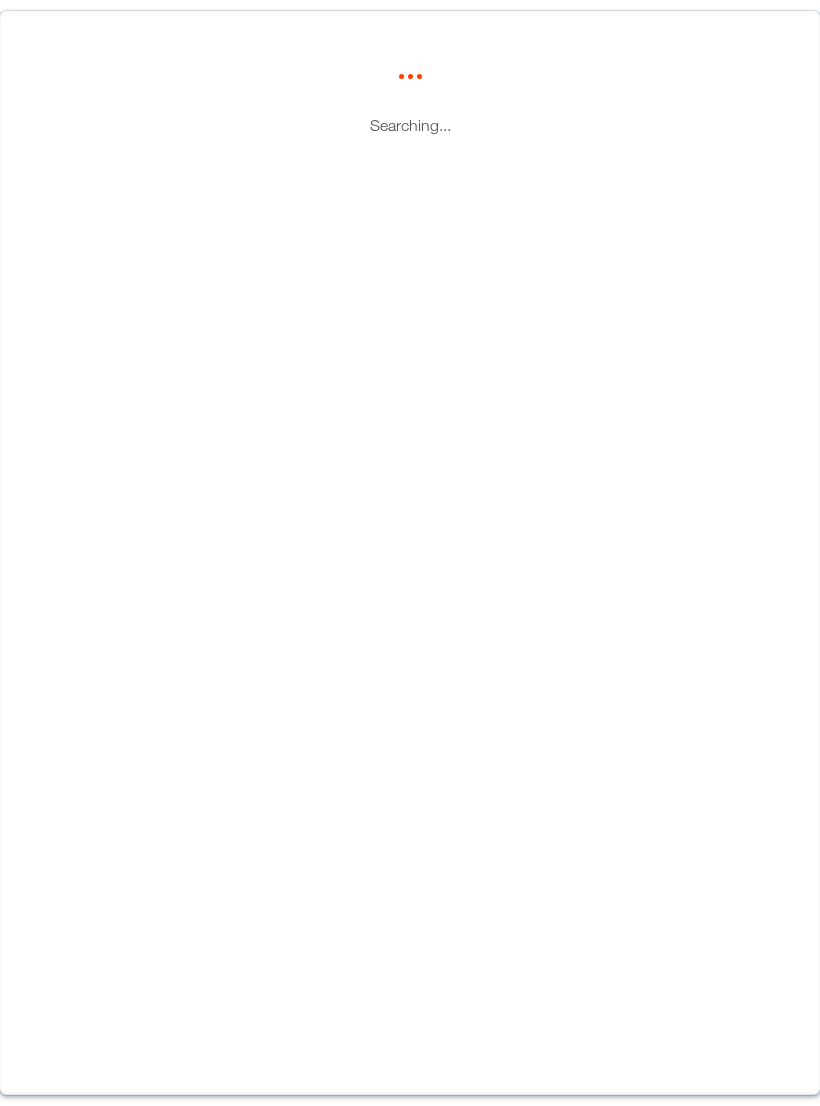 click on "Searching..." at bounding box center (410, 553) 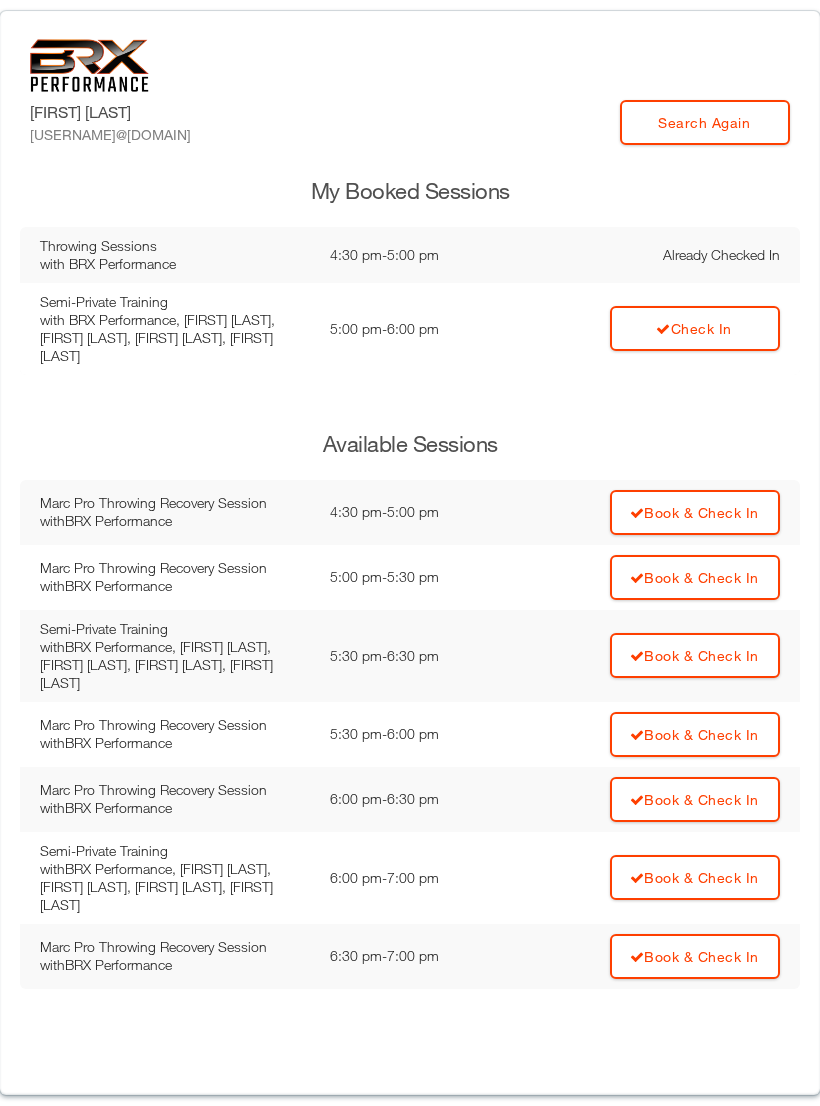 click on "Check In" at bounding box center [654, 255] 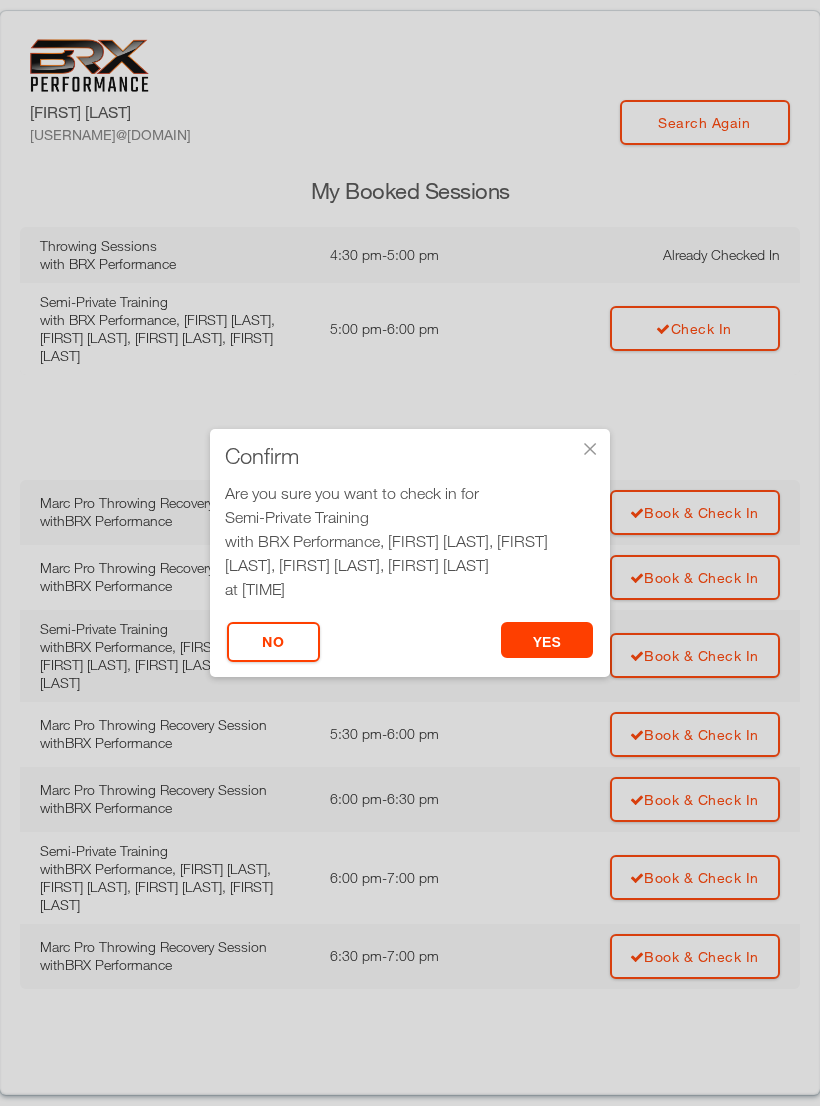 click on "yes" at bounding box center [547, 640] 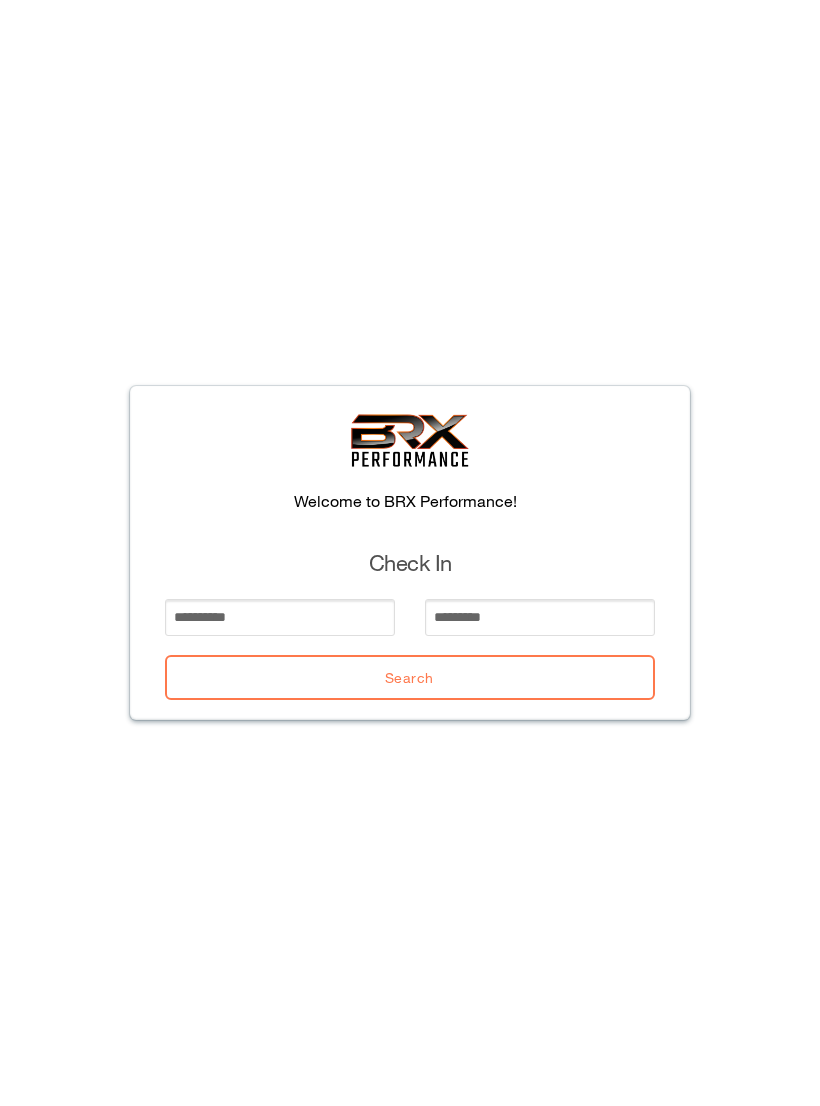 scroll, scrollTop: 0, scrollLeft: 0, axis: both 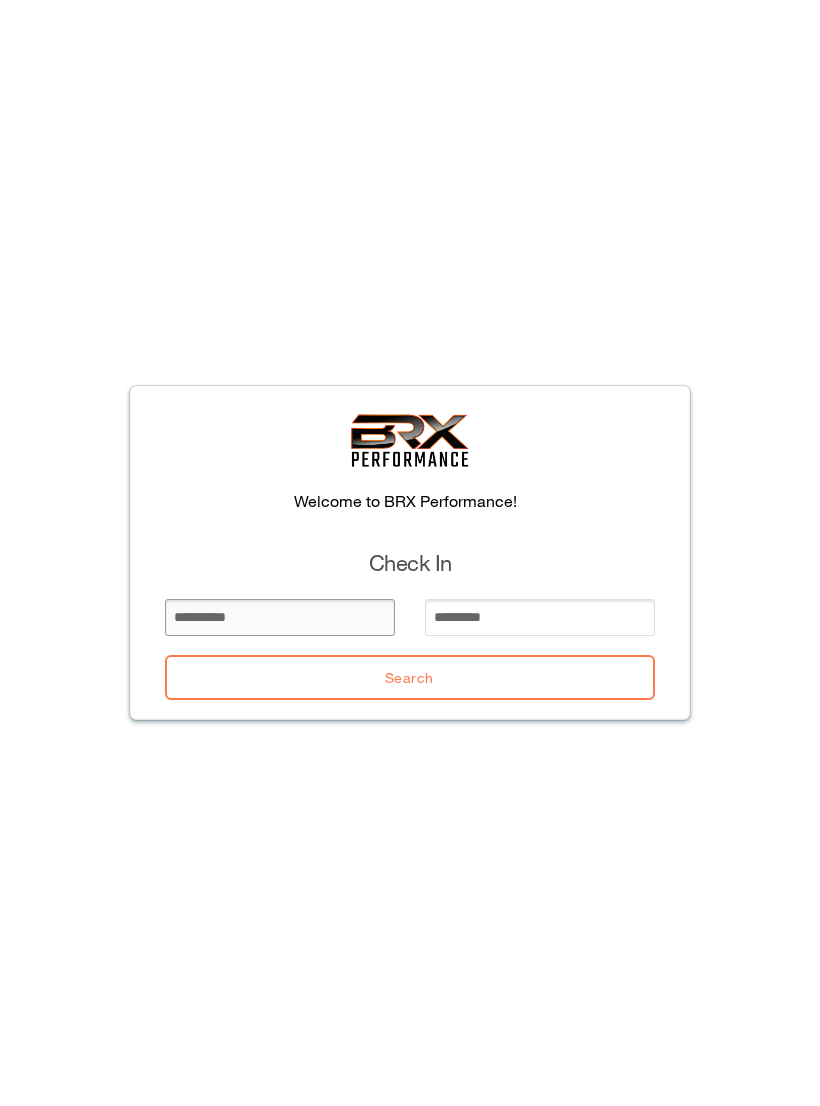 click at bounding box center (280, 617) 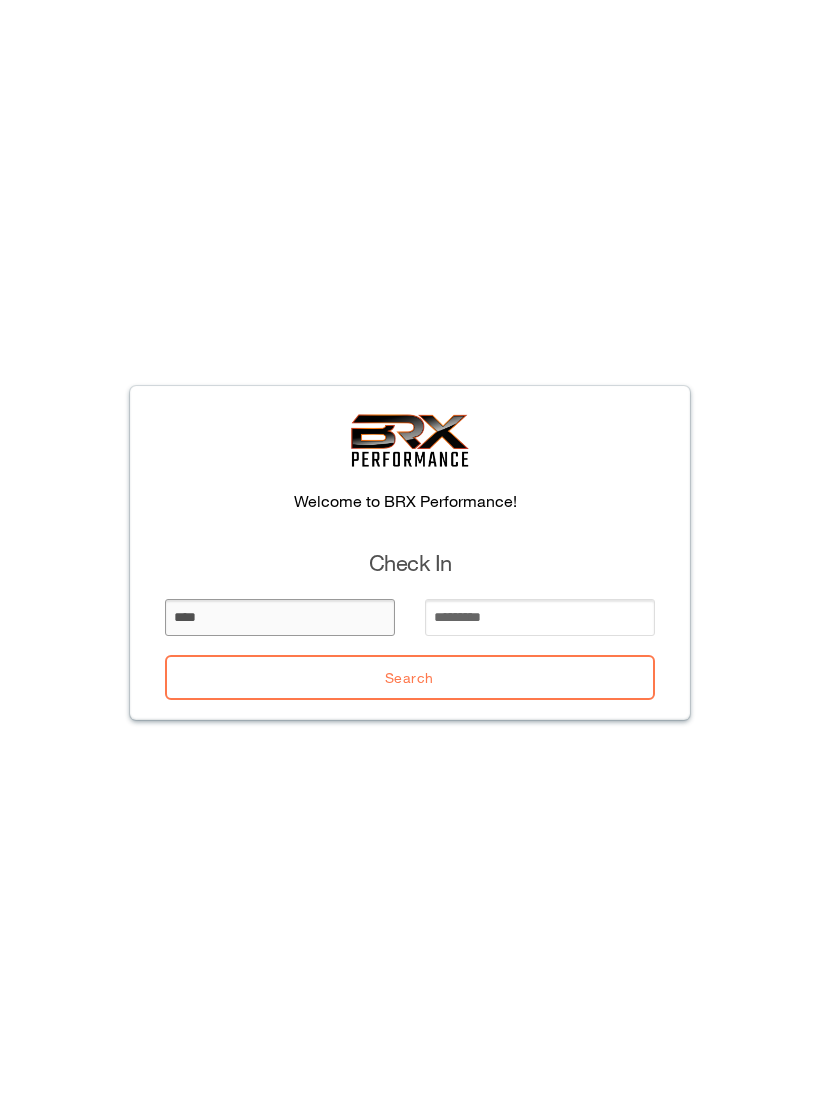 type on "****" 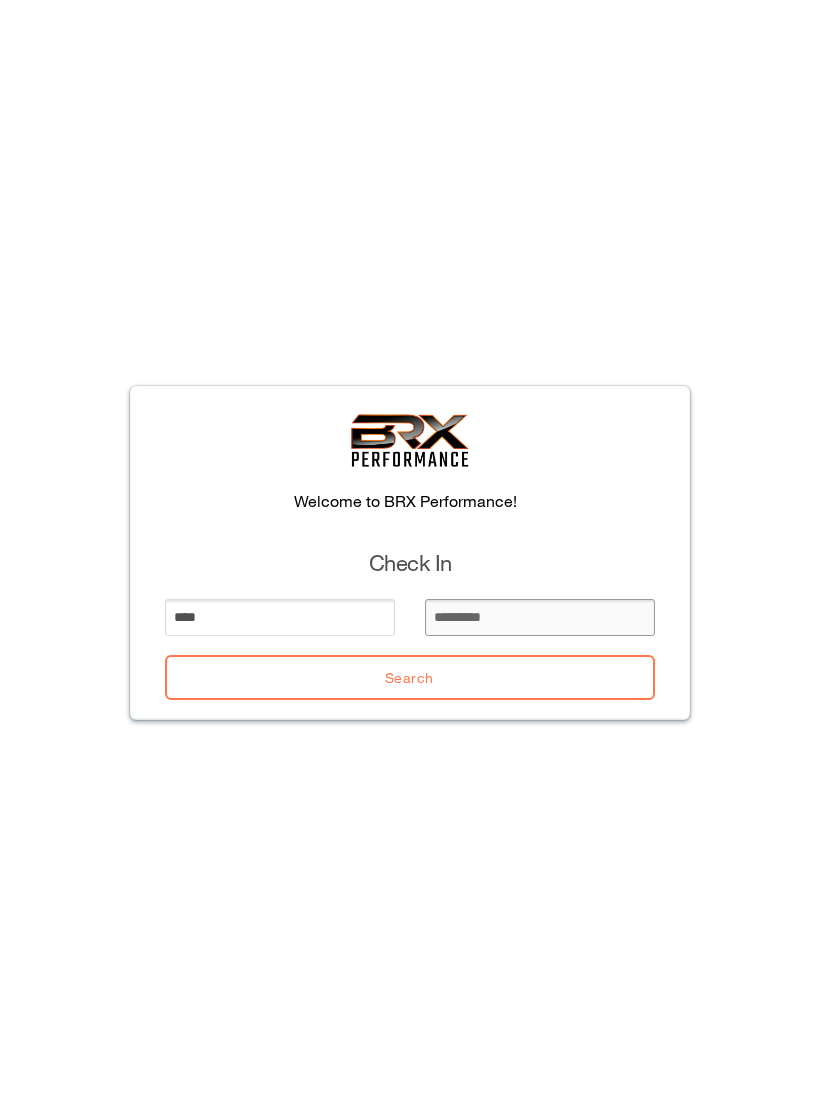 click at bounding box center [540, 617] 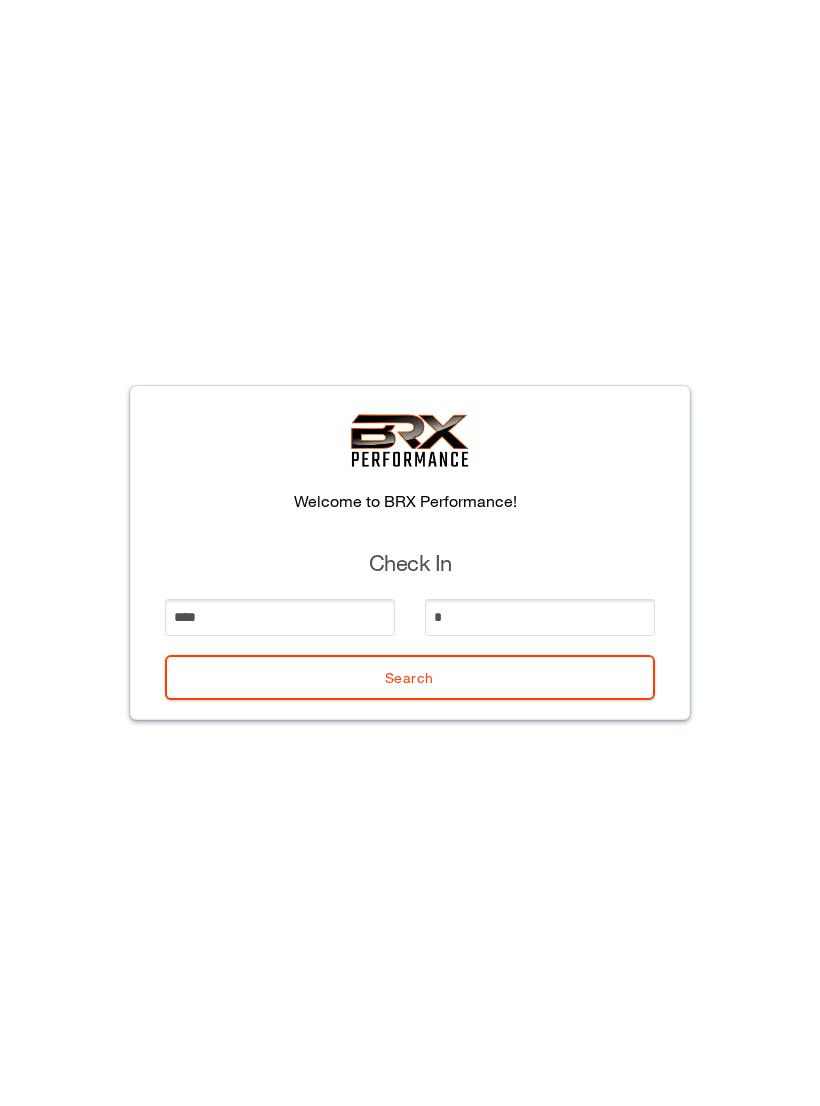 click on "Search" at bounding box center (410, 677) 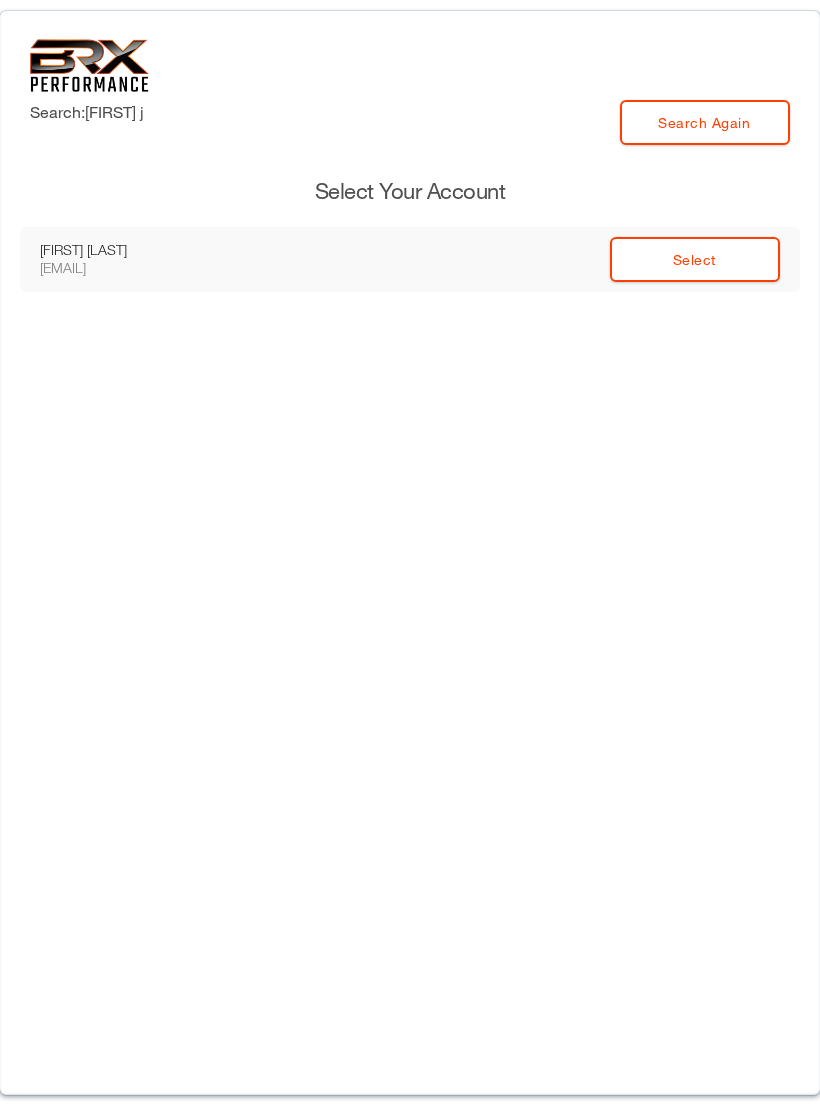 click on "Select" at bounding box center (695, 259) 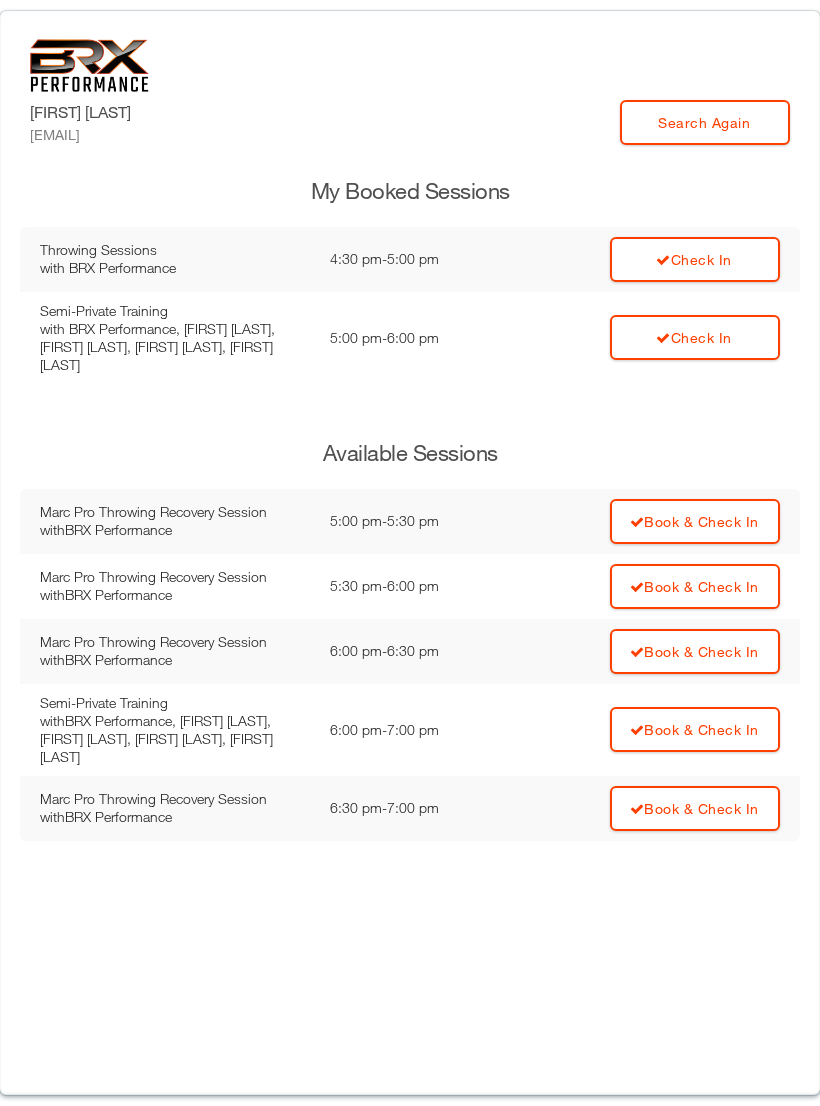 click on "Check In" at bounding box center (654, 259) 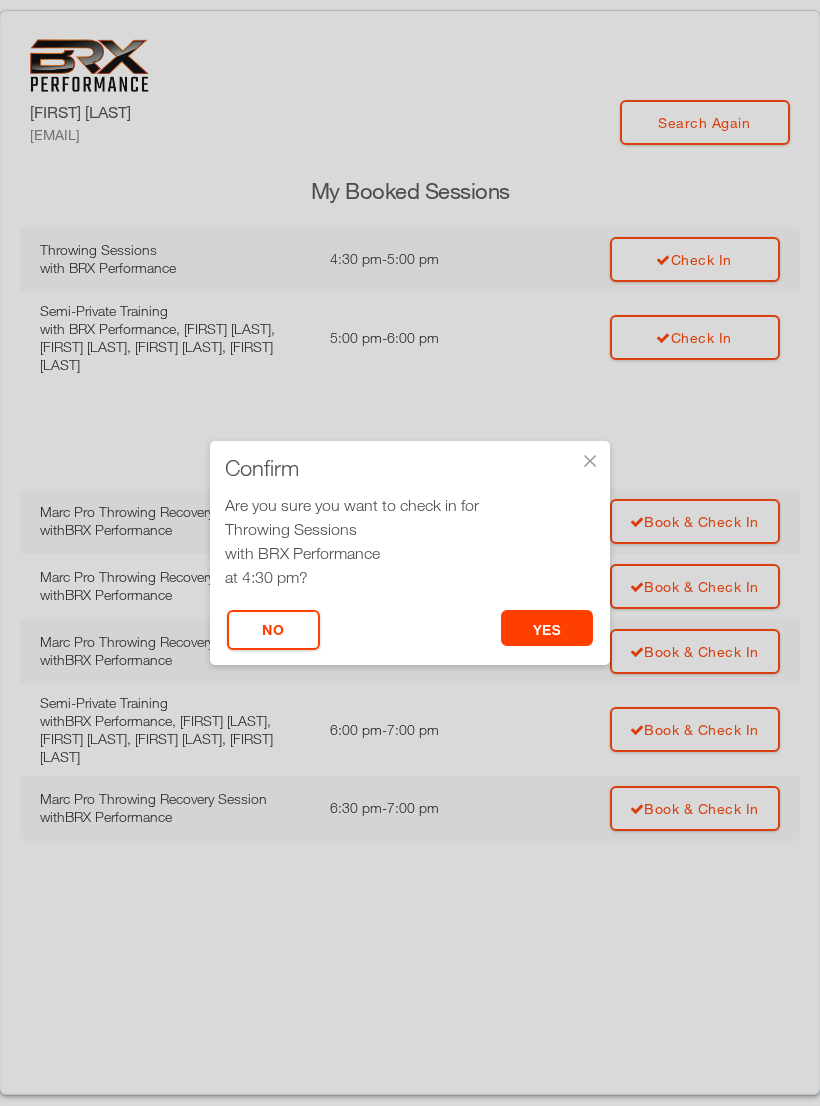 click on "yes No" at bounding box center (410, 637) 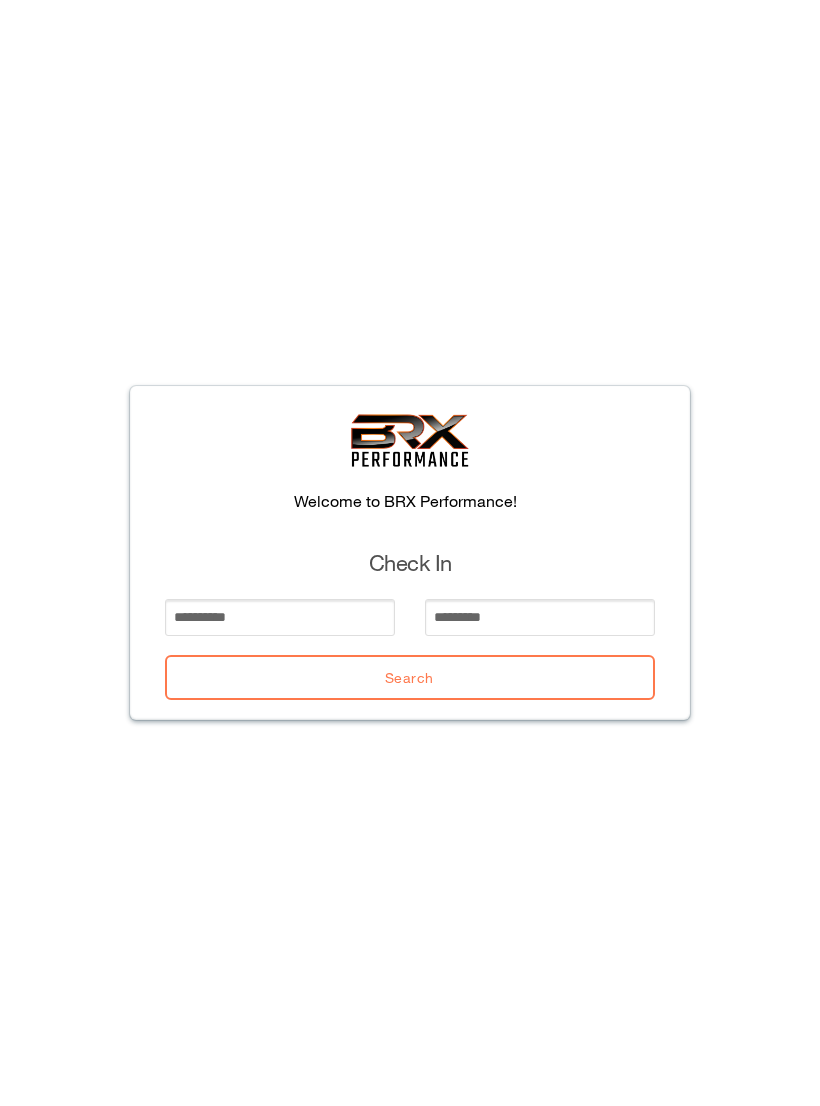 scroll, scrollTop: 0, scrollLeft: 0, axis: both 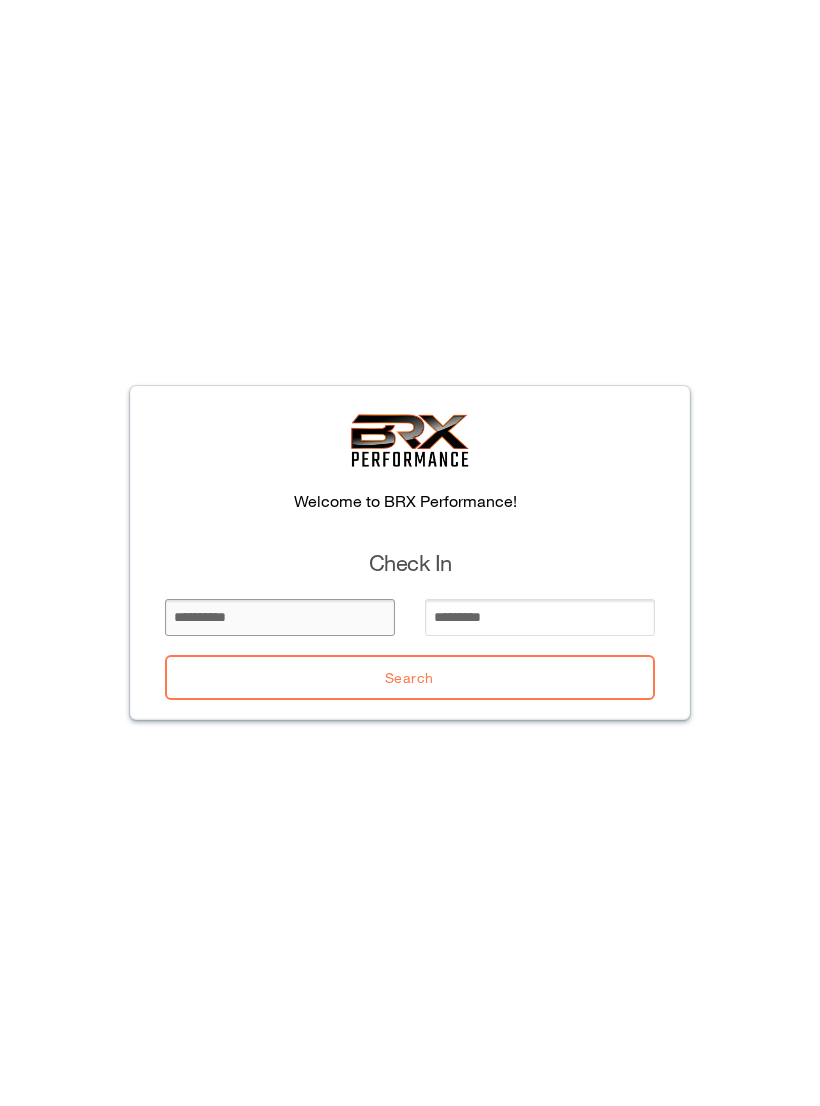 click at bounding box center (280, 617) 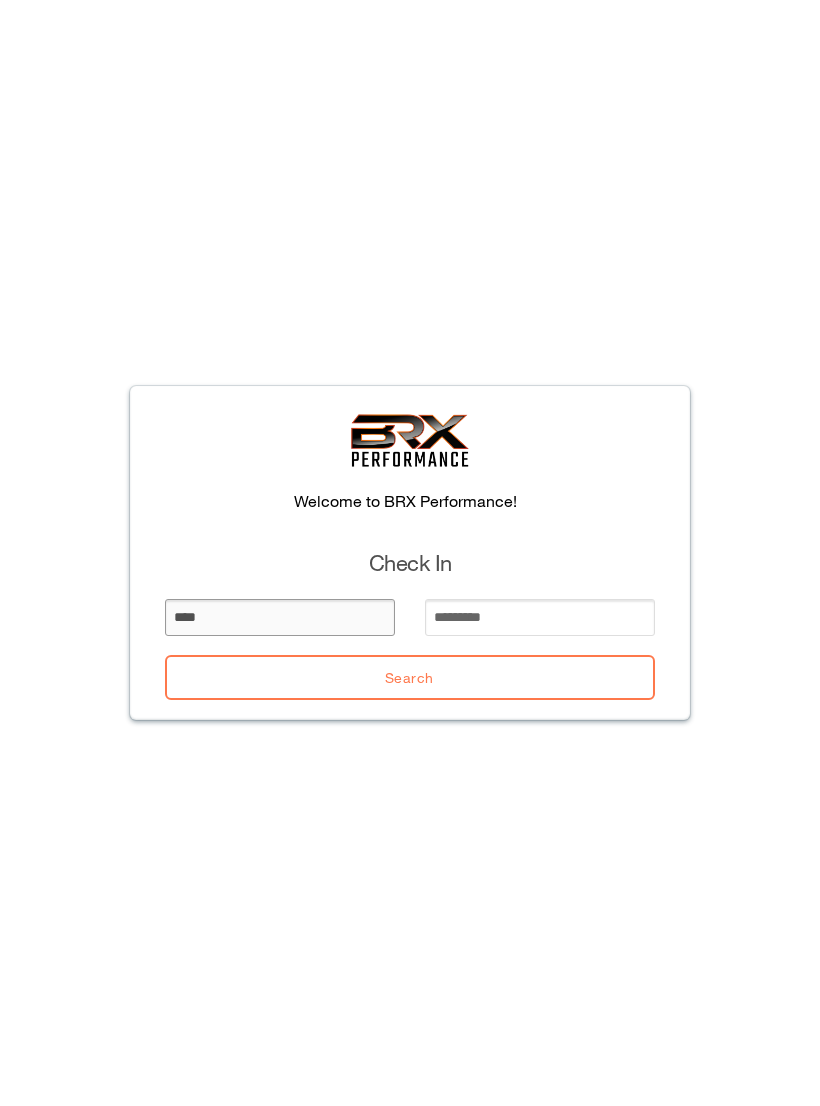 type on "****" 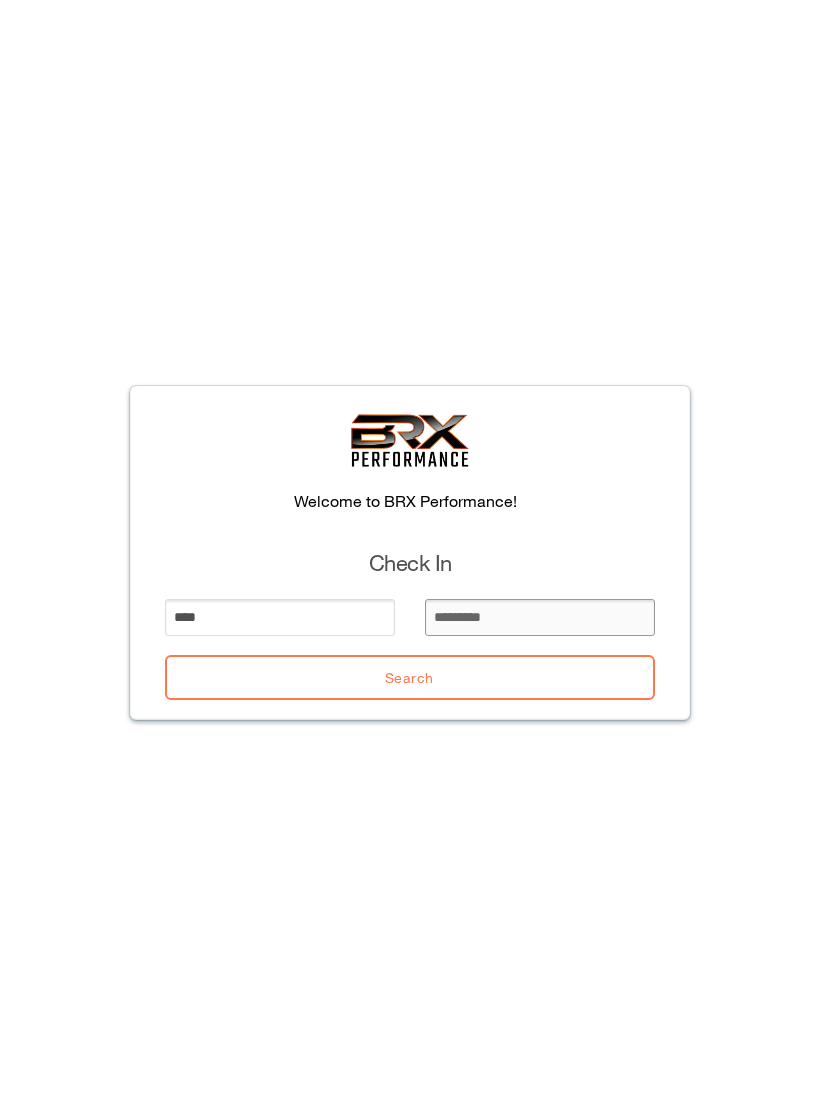 click at bounding box center (540, 617) 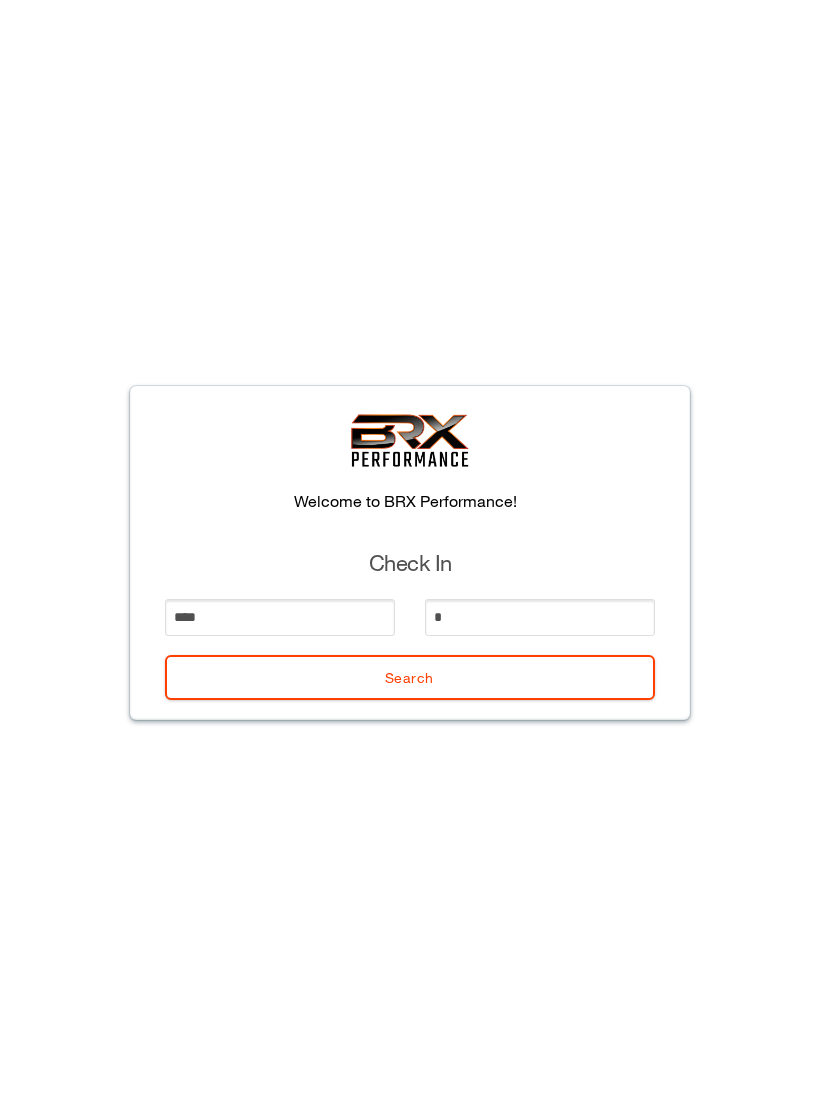 click on "Search" at bounding box center (410, 677) 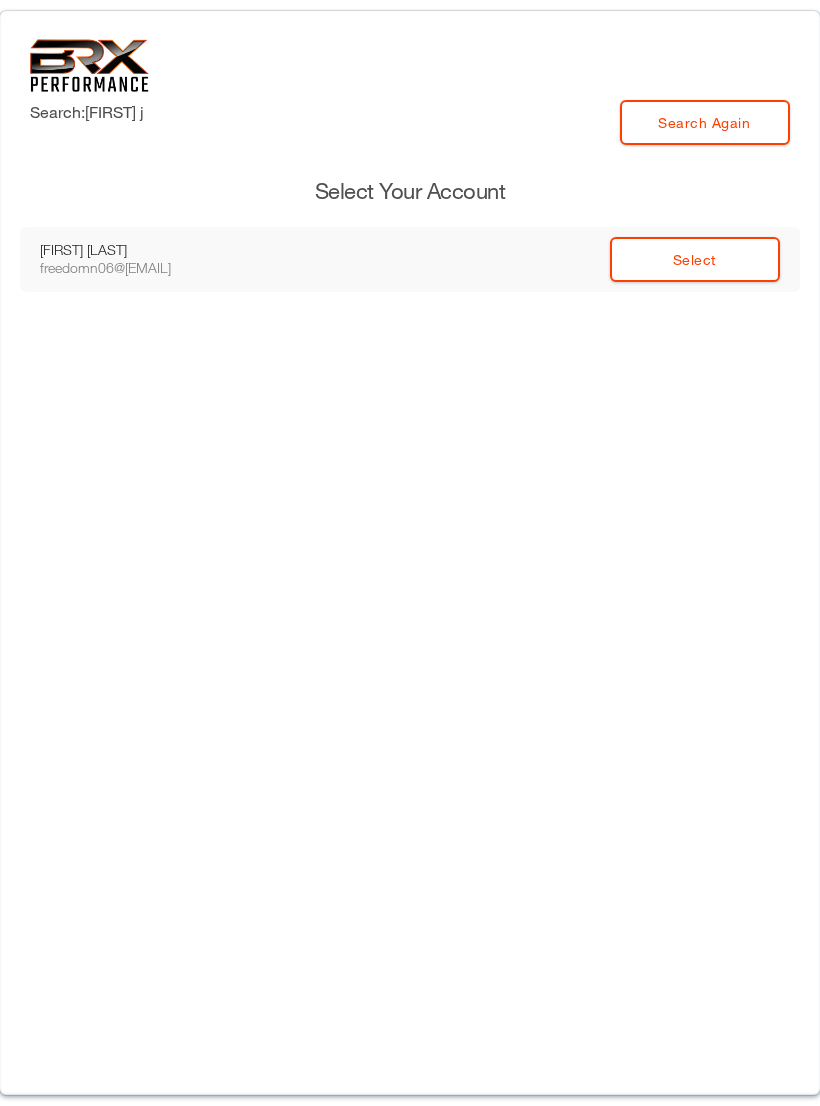click on "Select" at bounding box center (695, 259) 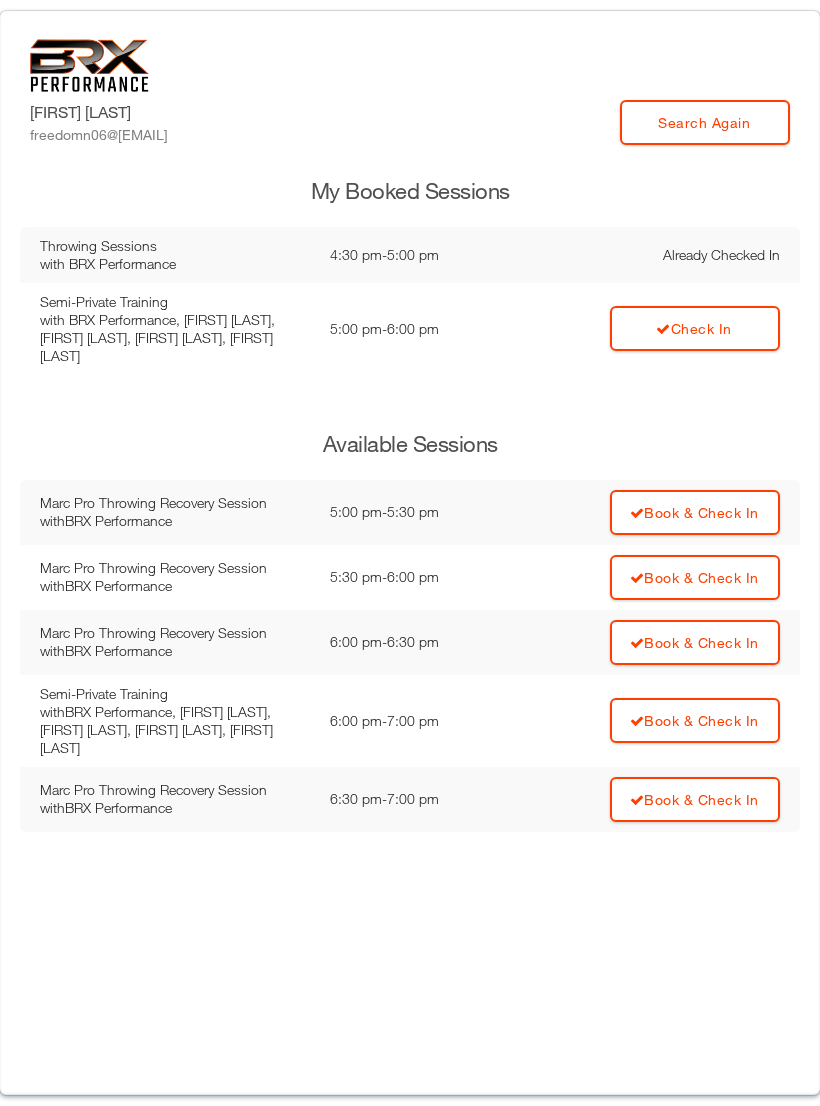 click on "Check In" at bounding box center [695, 328] 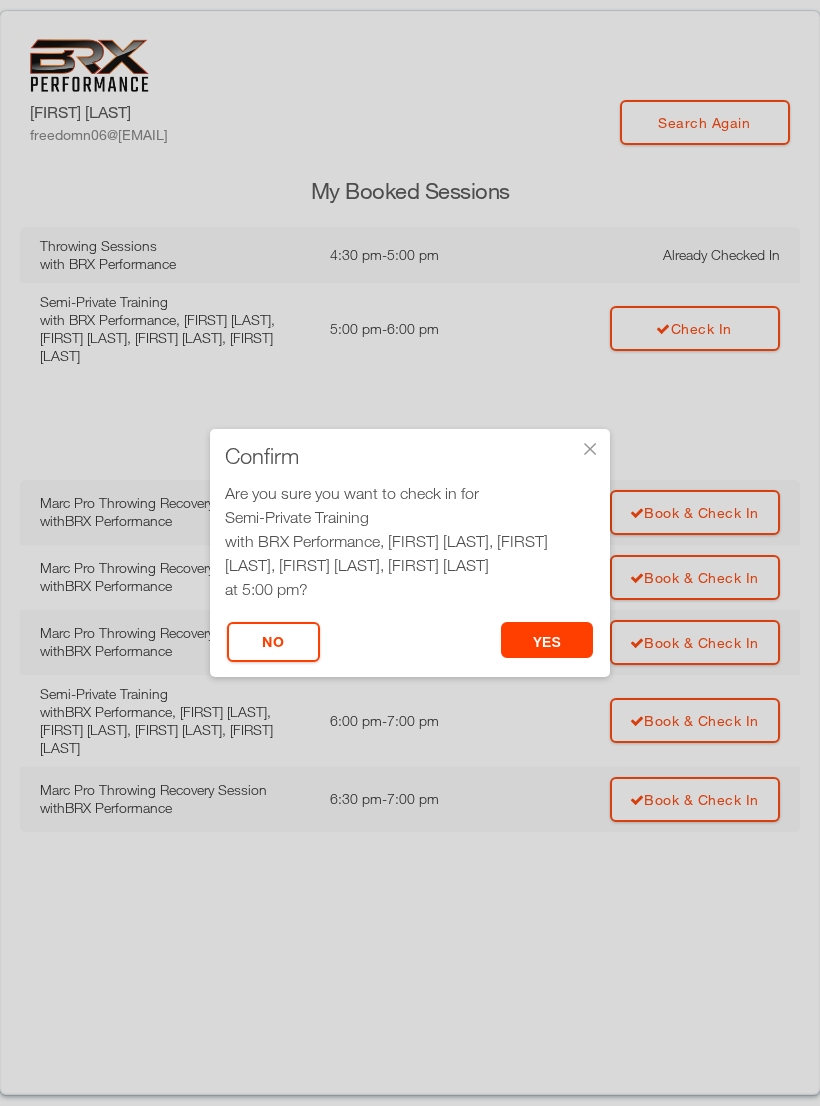 click on "yes" at bounding box center (547, 640) 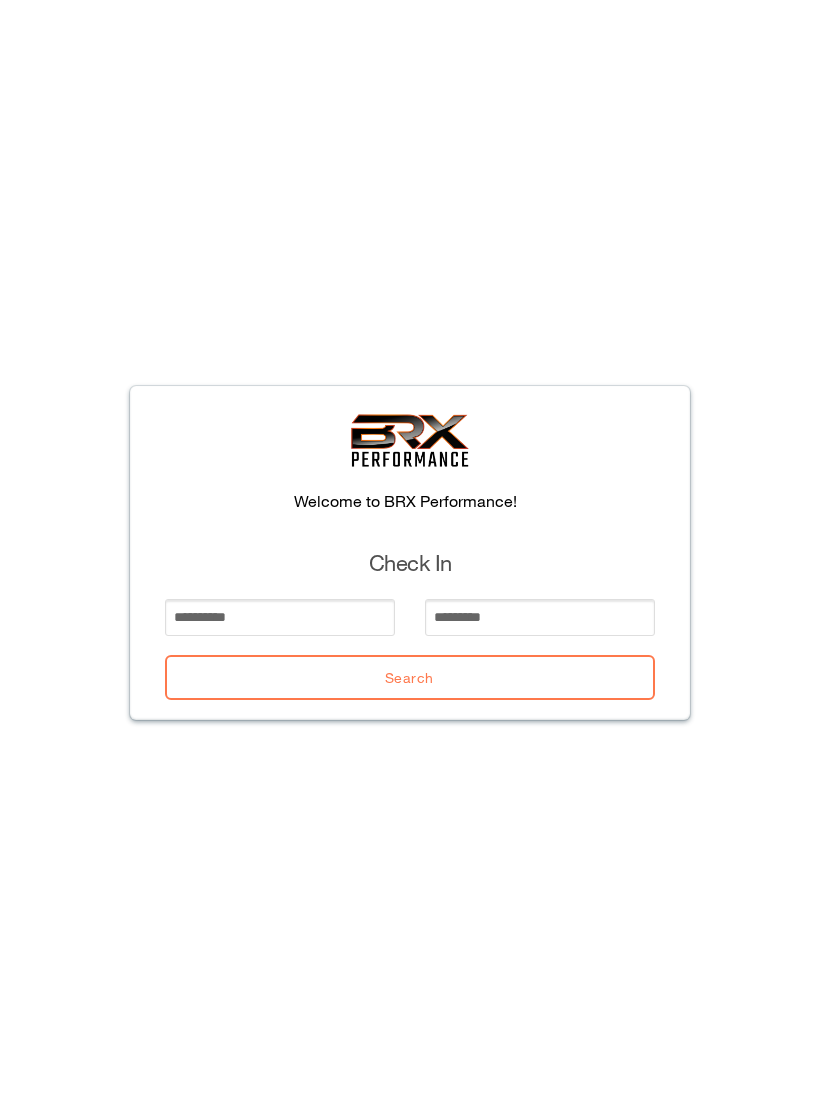 scroll, scrollTop: 0, scrollLeft: 0, axis: both 